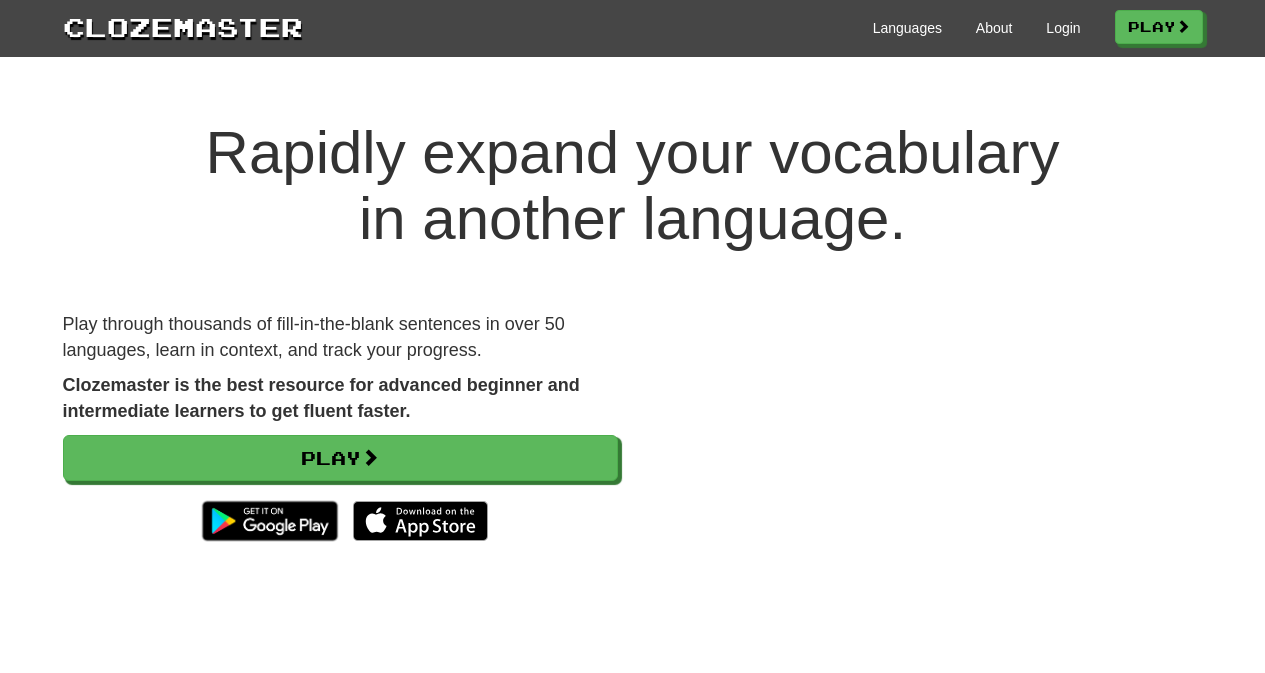 scroll, scrollTop: 0, scrollLeft: 0, axis: both 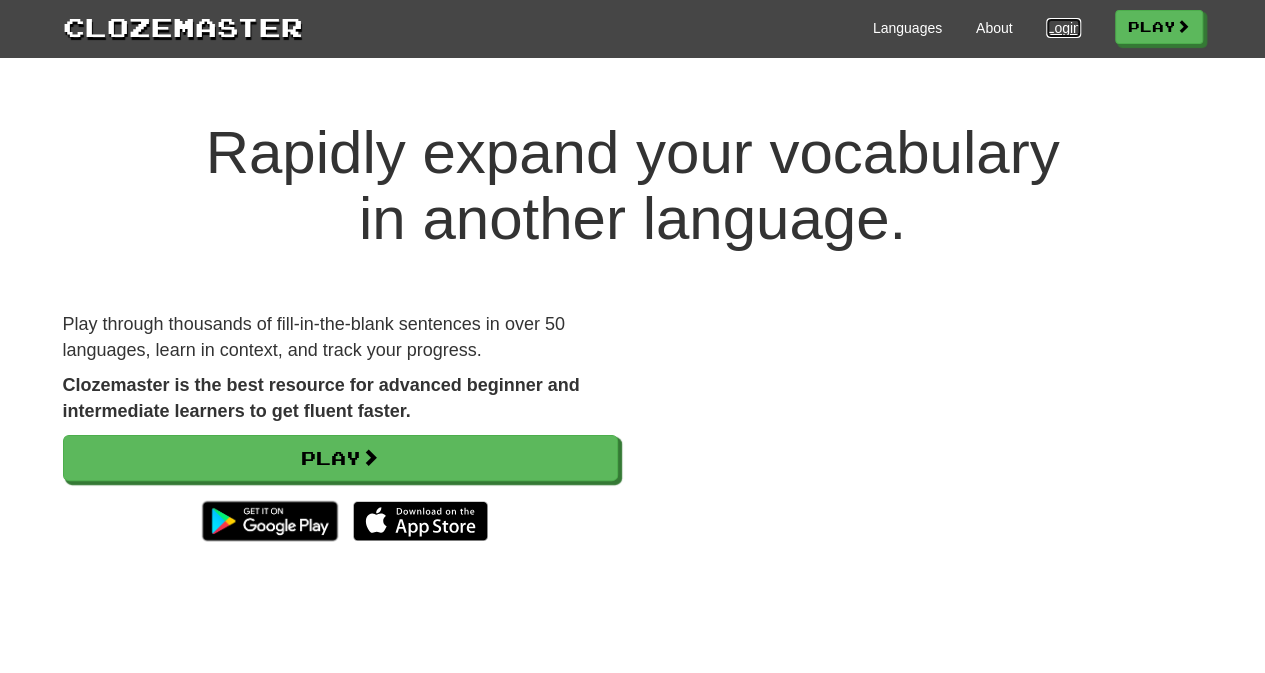 click on "Login" at bounding box center [1063, 28] 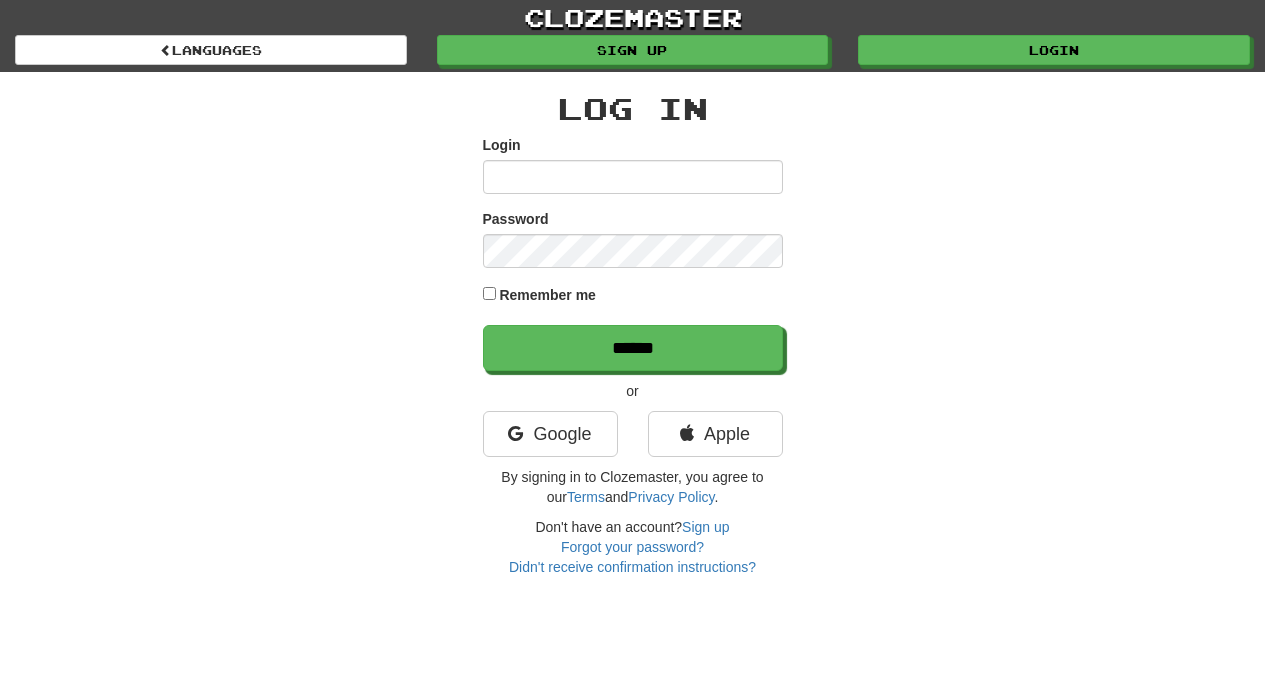 scroll, scrollTop: 0, scrollLeft: 0, axis: both 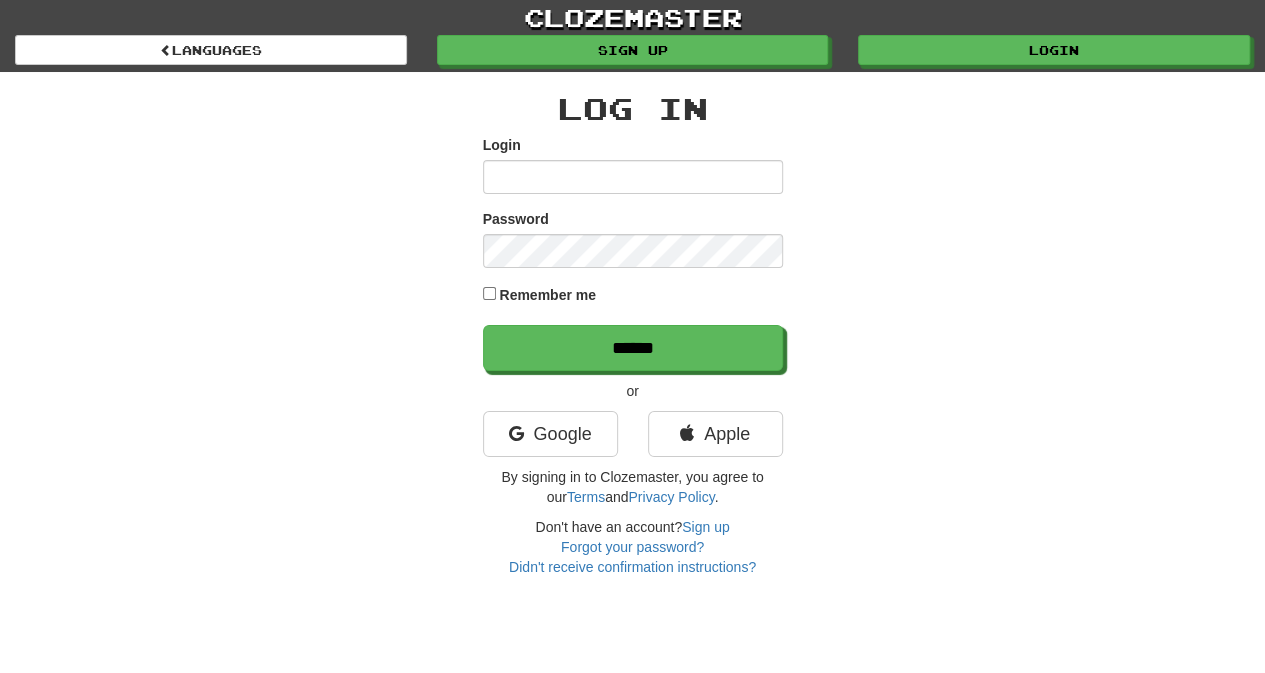 type on "**********" 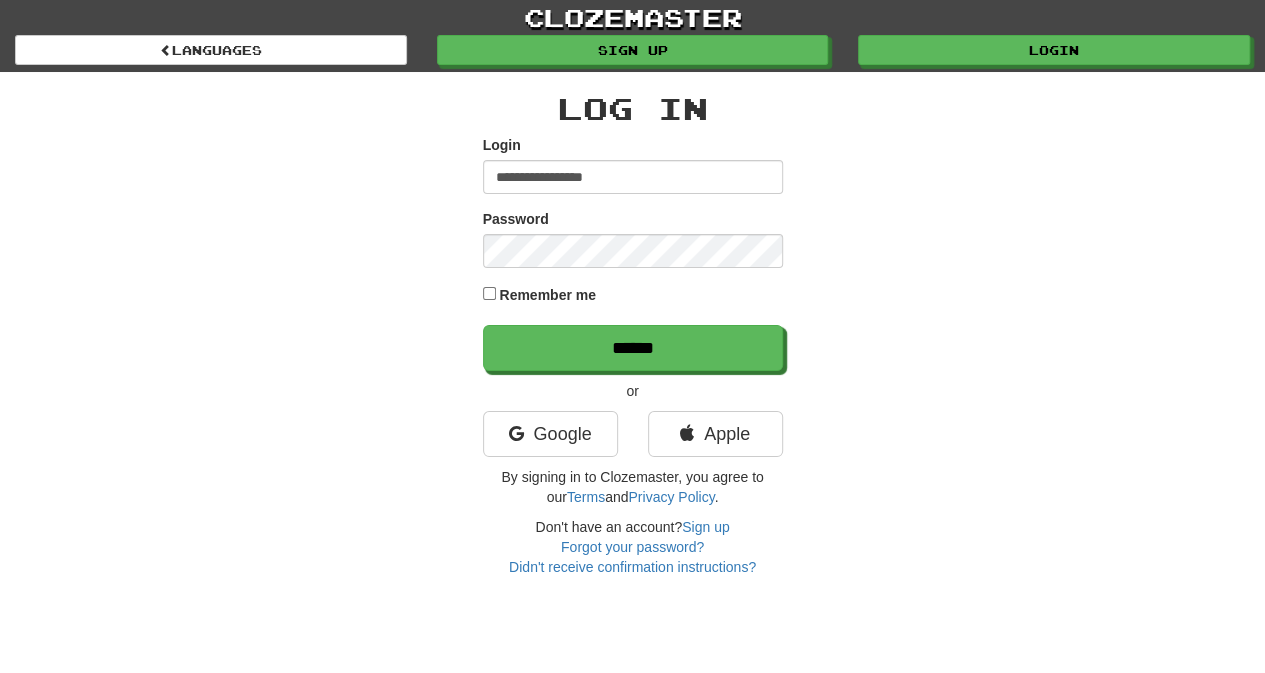 click on "Remember me" at bounding box center [547, 295] 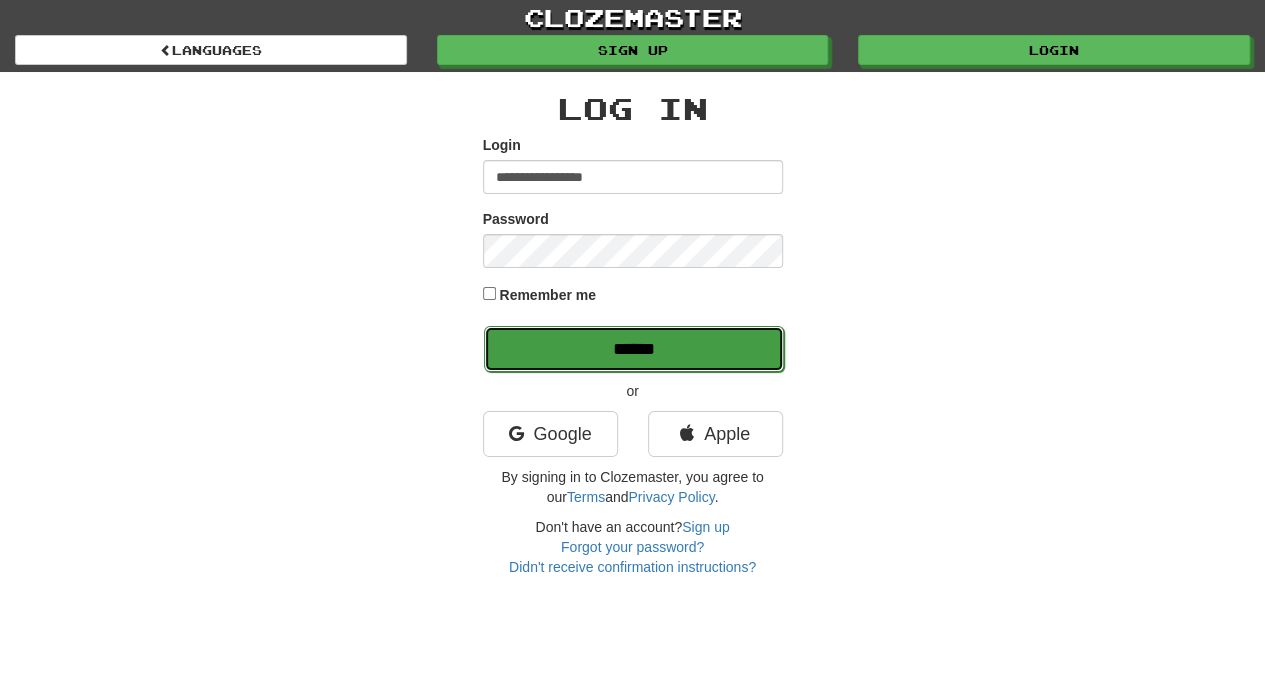 click on "******" at bounding box center (634, 349) 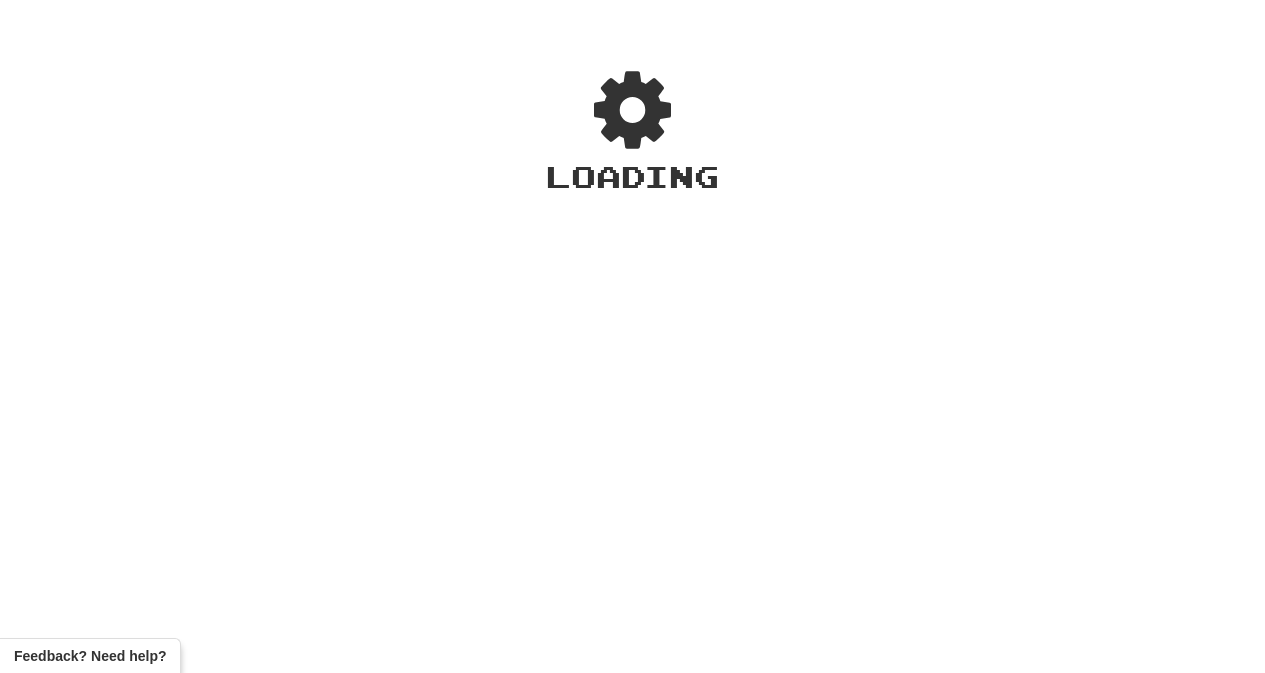 scroll, scrollTop: 0, scrollLeft: 0, axis: both 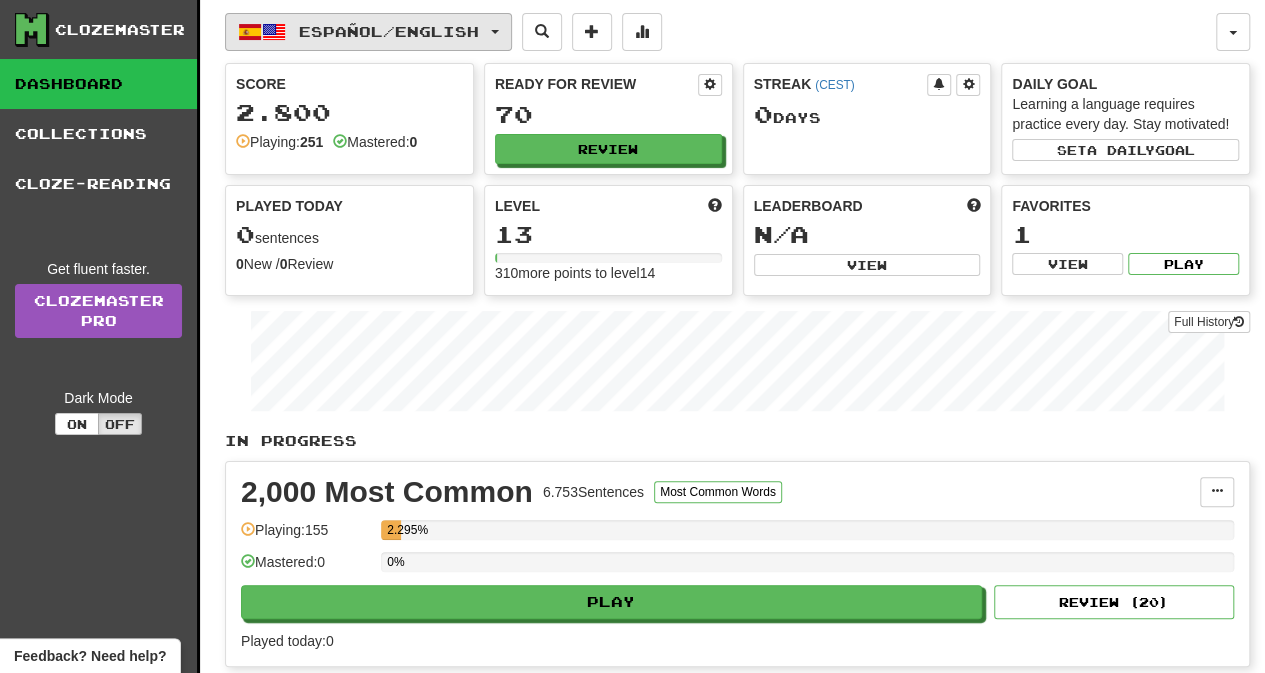 click on "Español  /  English" at bounding box center (368, 32) 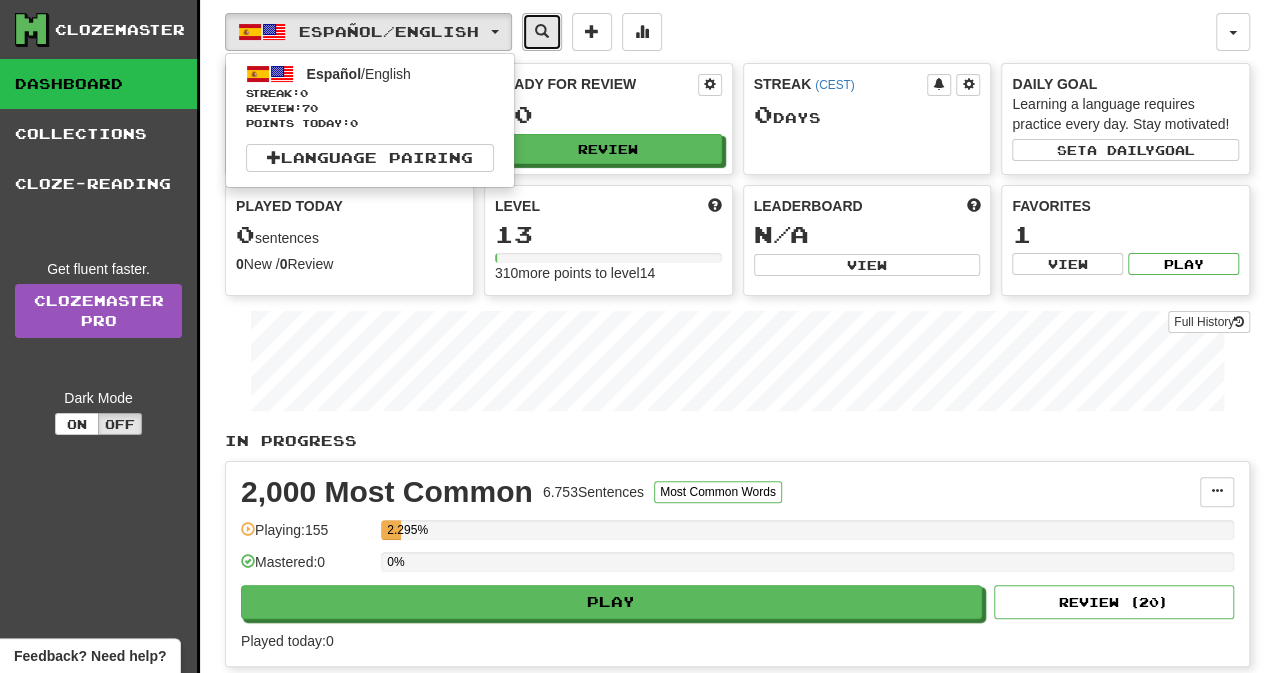 click at bounding box center [542, 32] 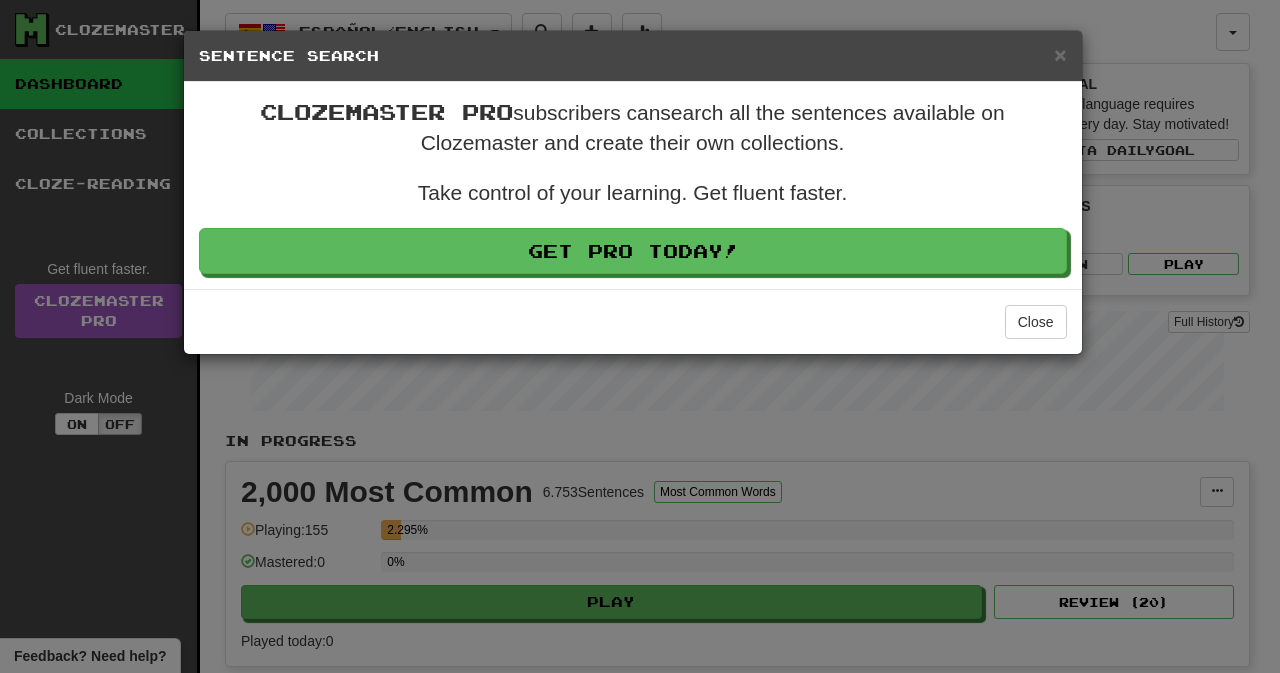 click on "Sentence Search" at bounding box center (633, 56) 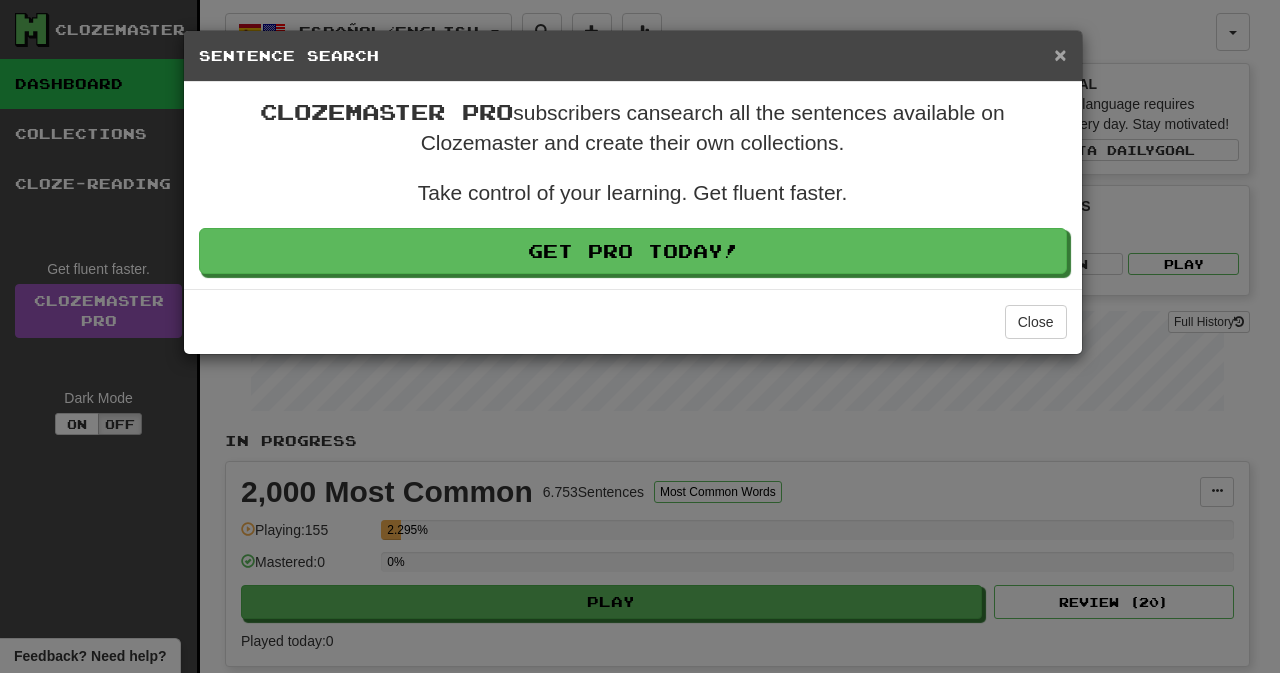 click on "×" at bounding box center (1060, 54) 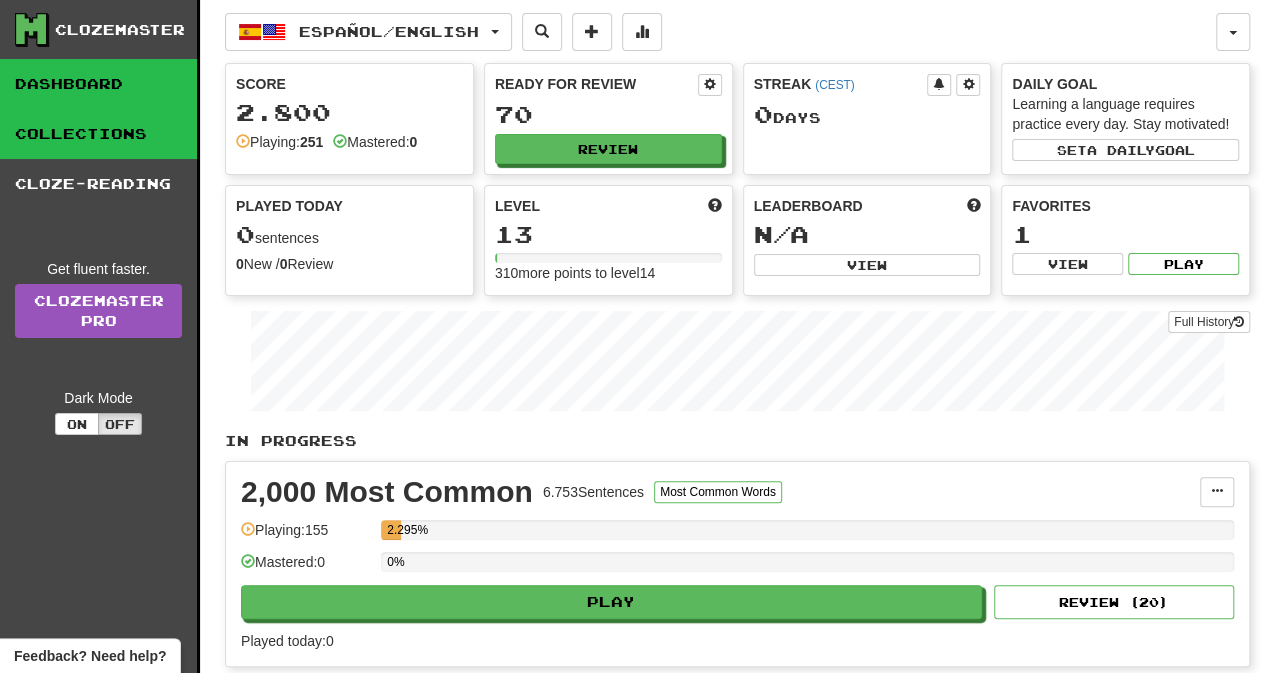 click on "Collections" at bounding box center [98, 134] 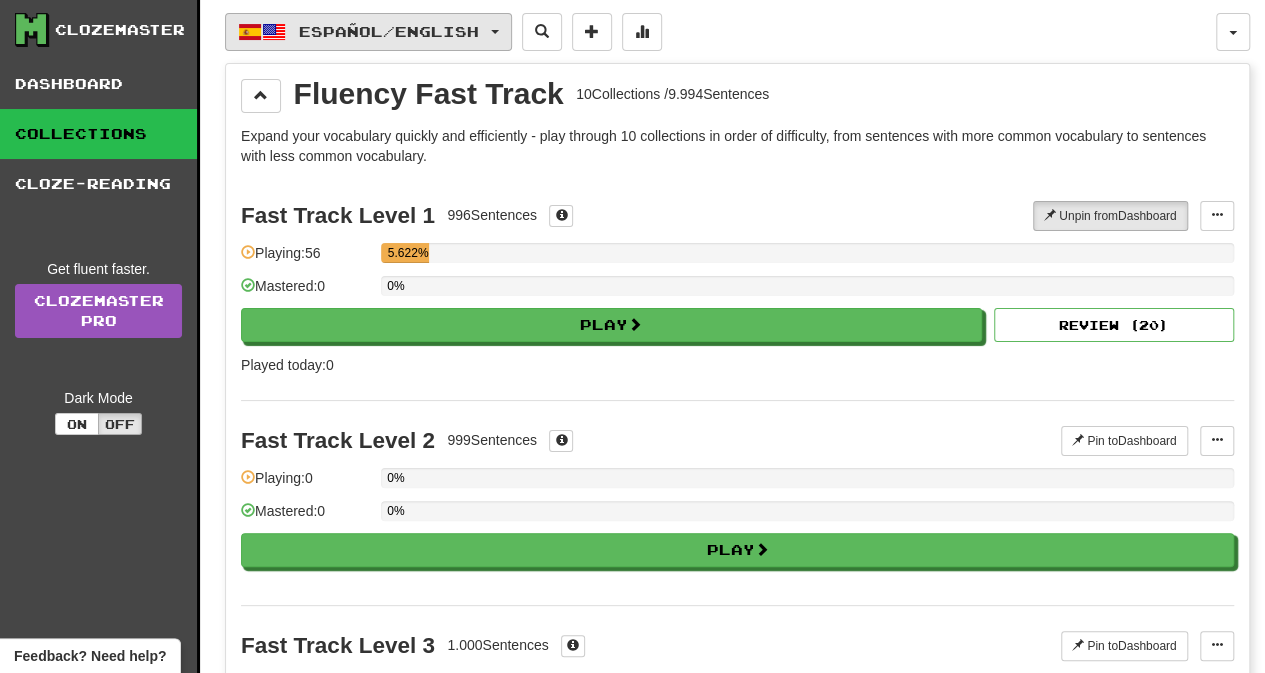 click on "Español  /  English" at bounding box center [368, 32] 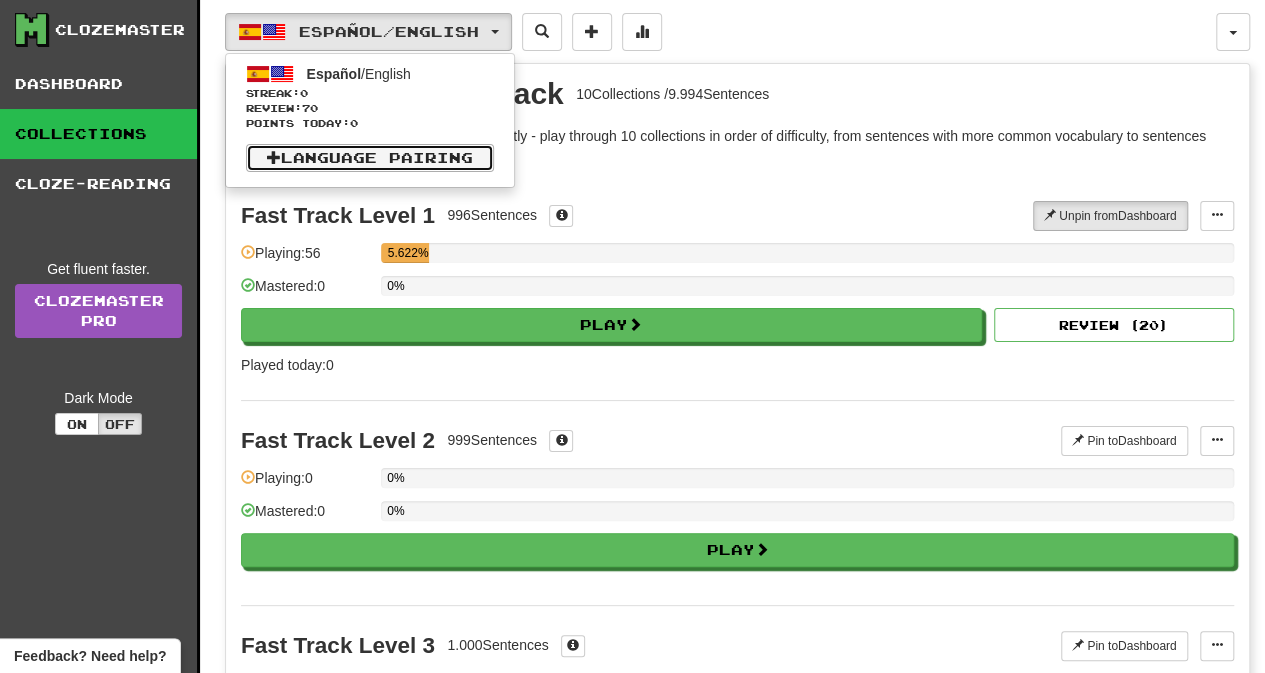 click on "Language Pairing" at bounding box center [370, 158] 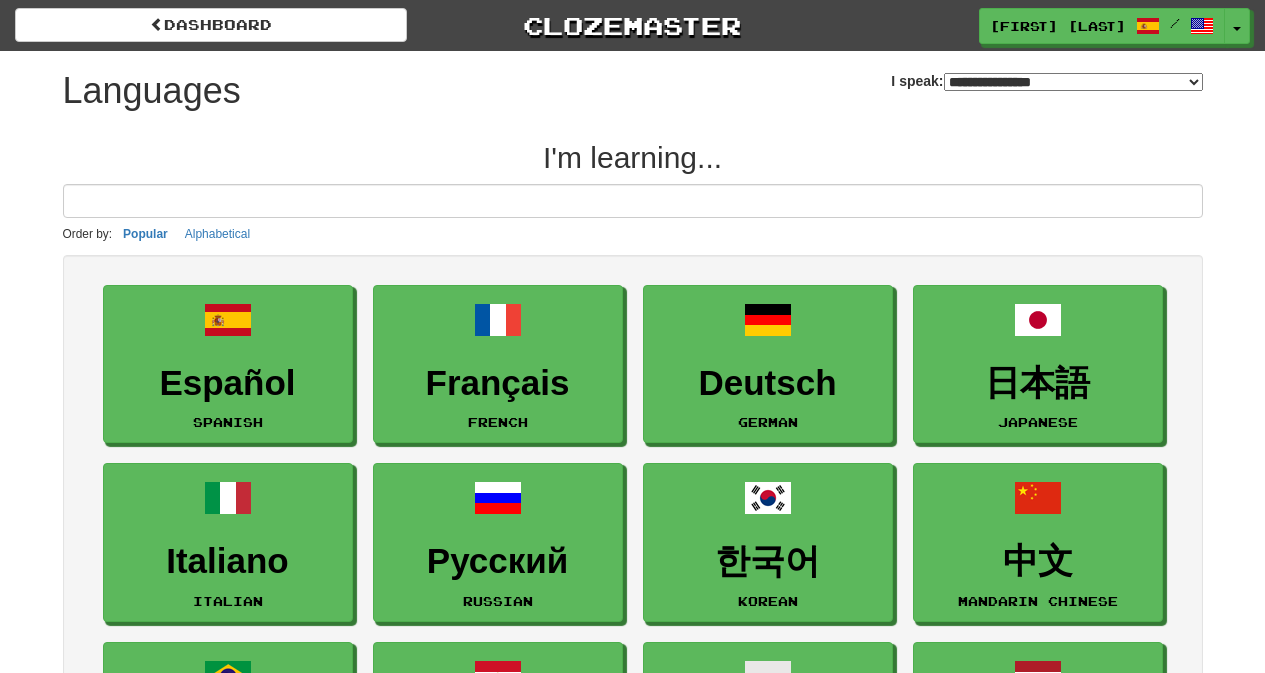 select on "*******" 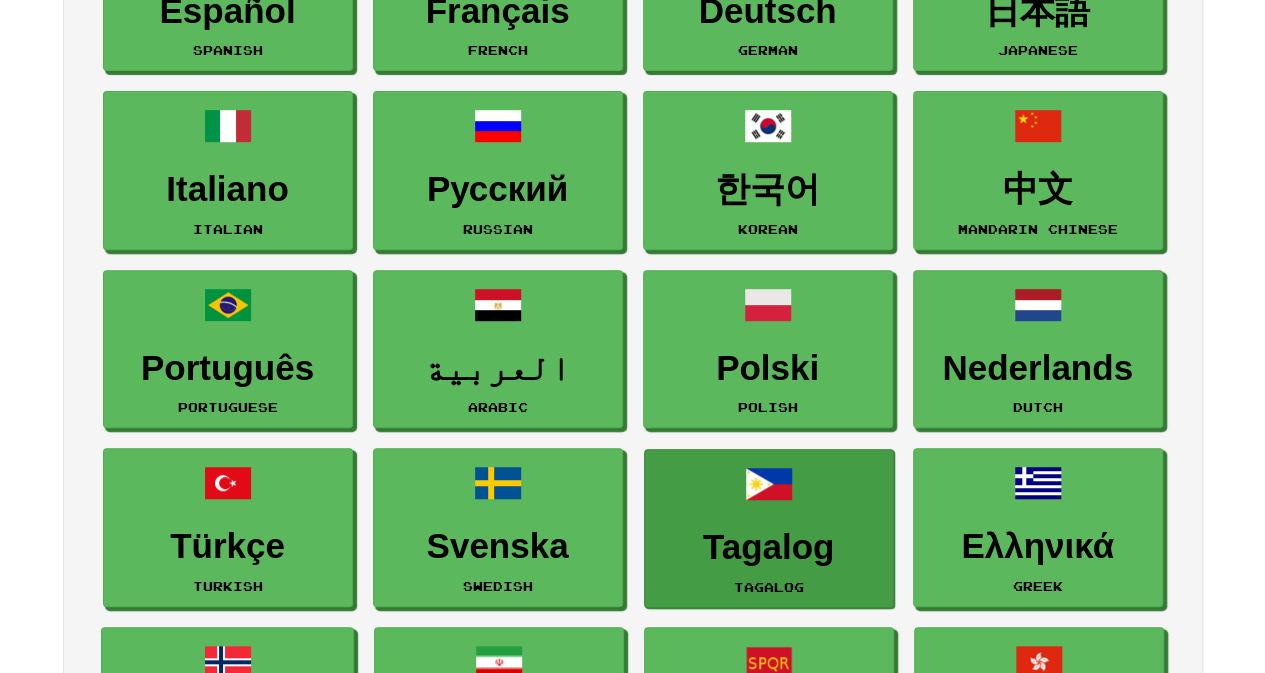 scroll, scrollTop: 500, scrollLeft: 0, axis: vertical 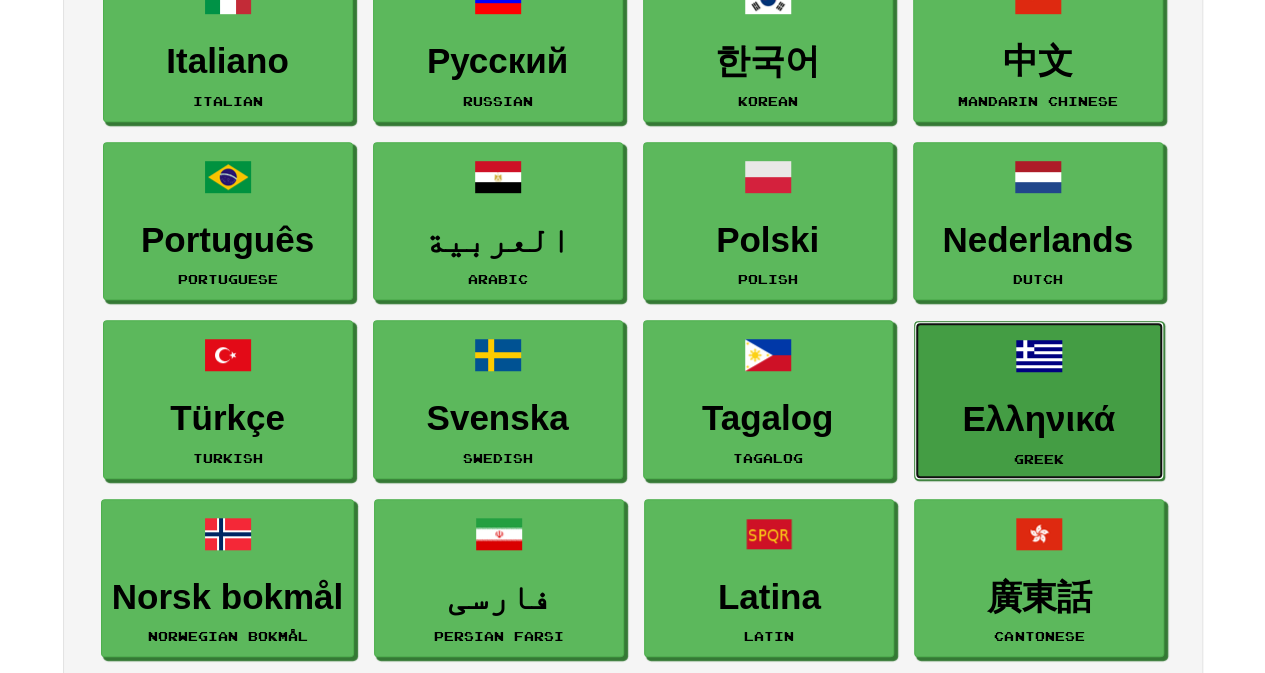 click on "Ελληνικά" at bounding box center [1039, 419] 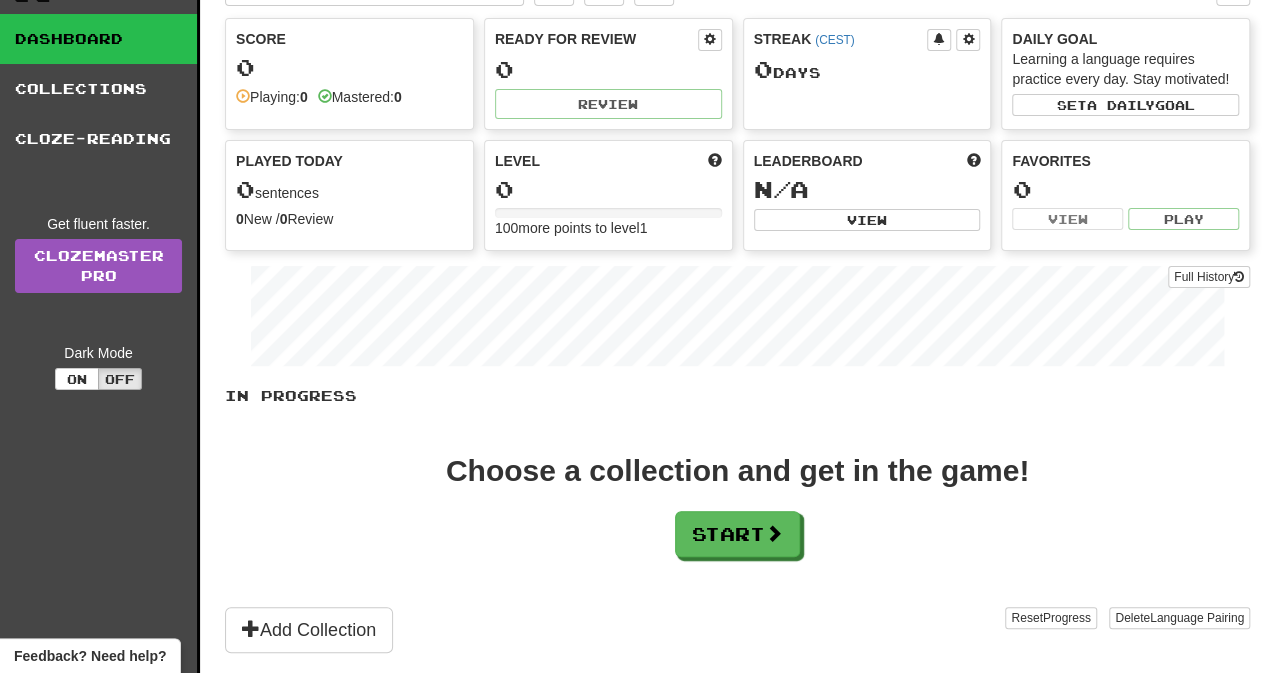 scroll, scrollTop: 0, scrollLeft: 0, axis: both 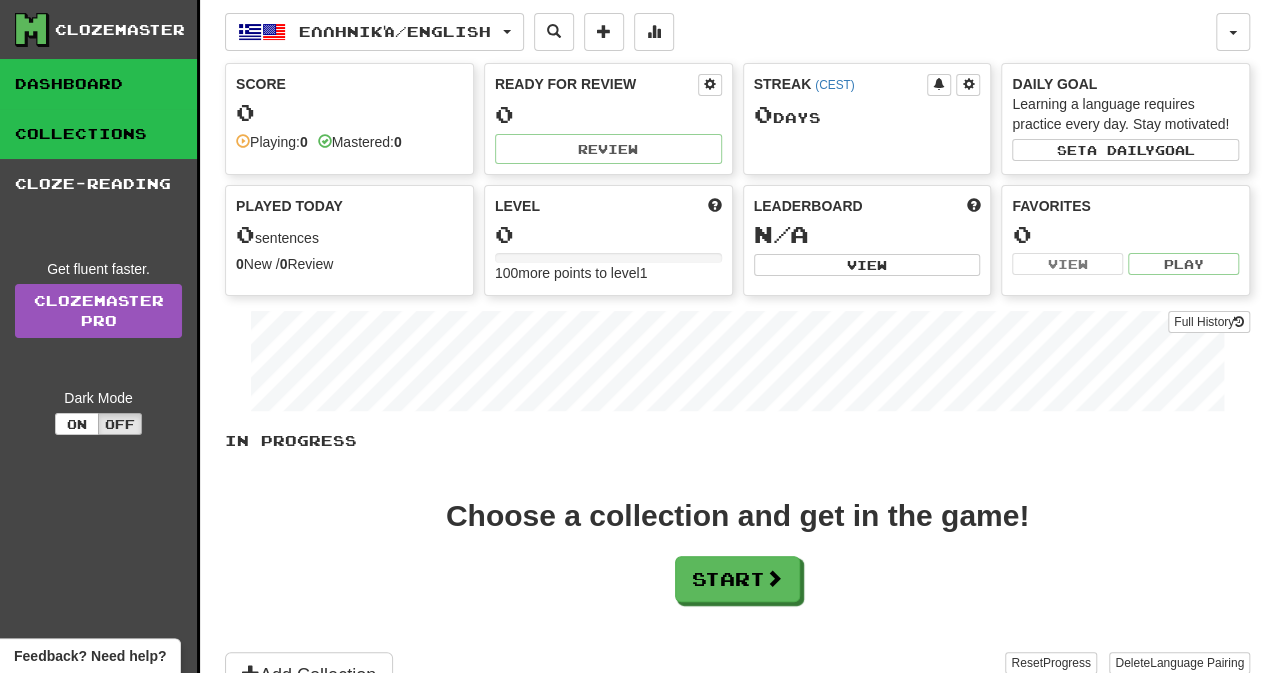 click on "Collections" at bounding box center [98, 134] 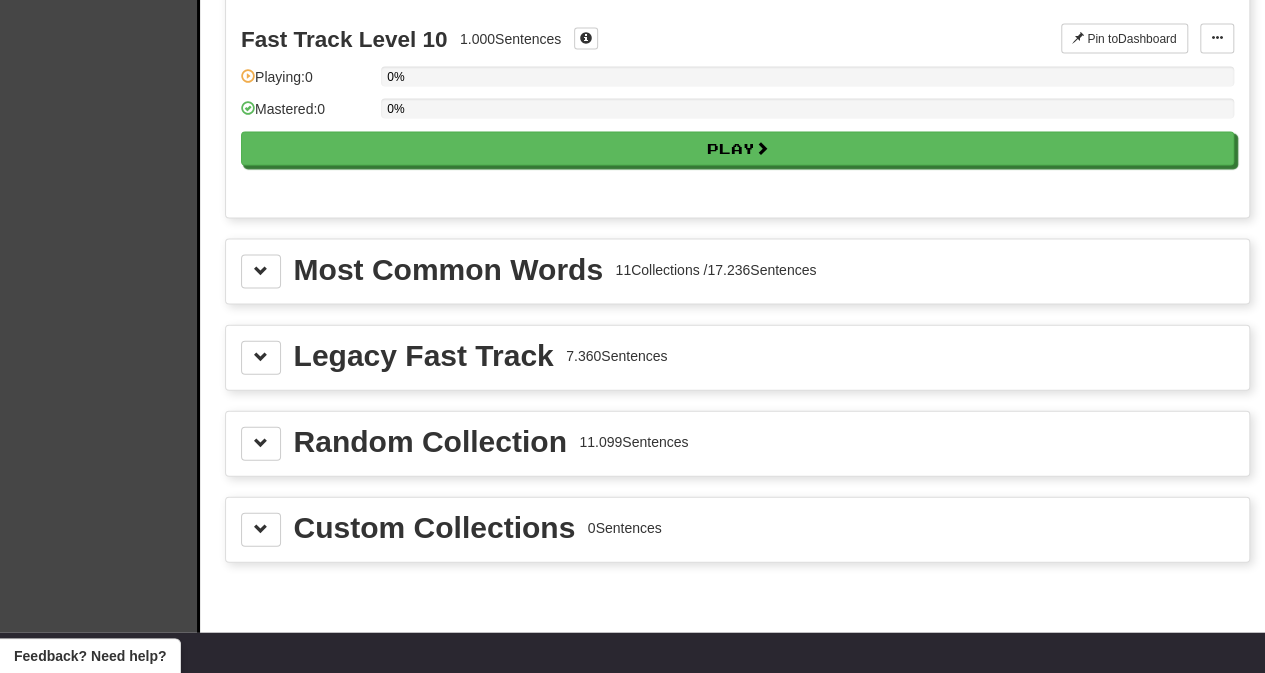 scroll, scrollTop: 2200, scrollLeft: 0, axis: vertical 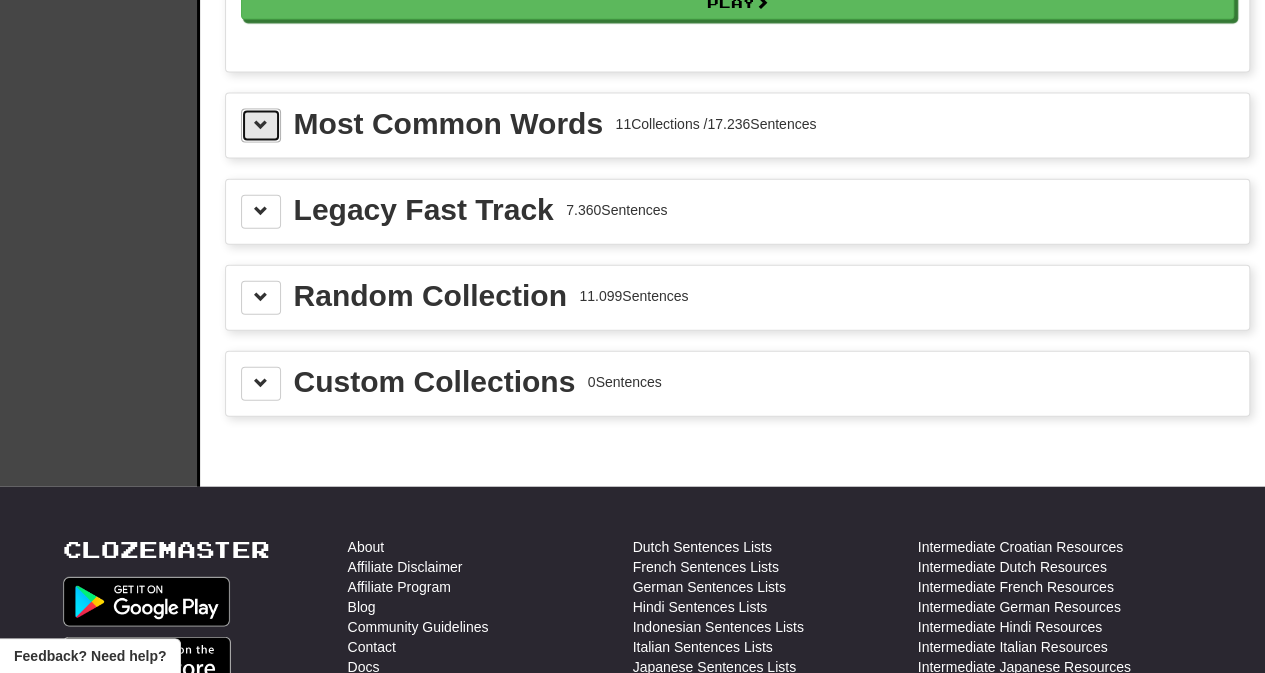 click at bounding box center [261, 125] 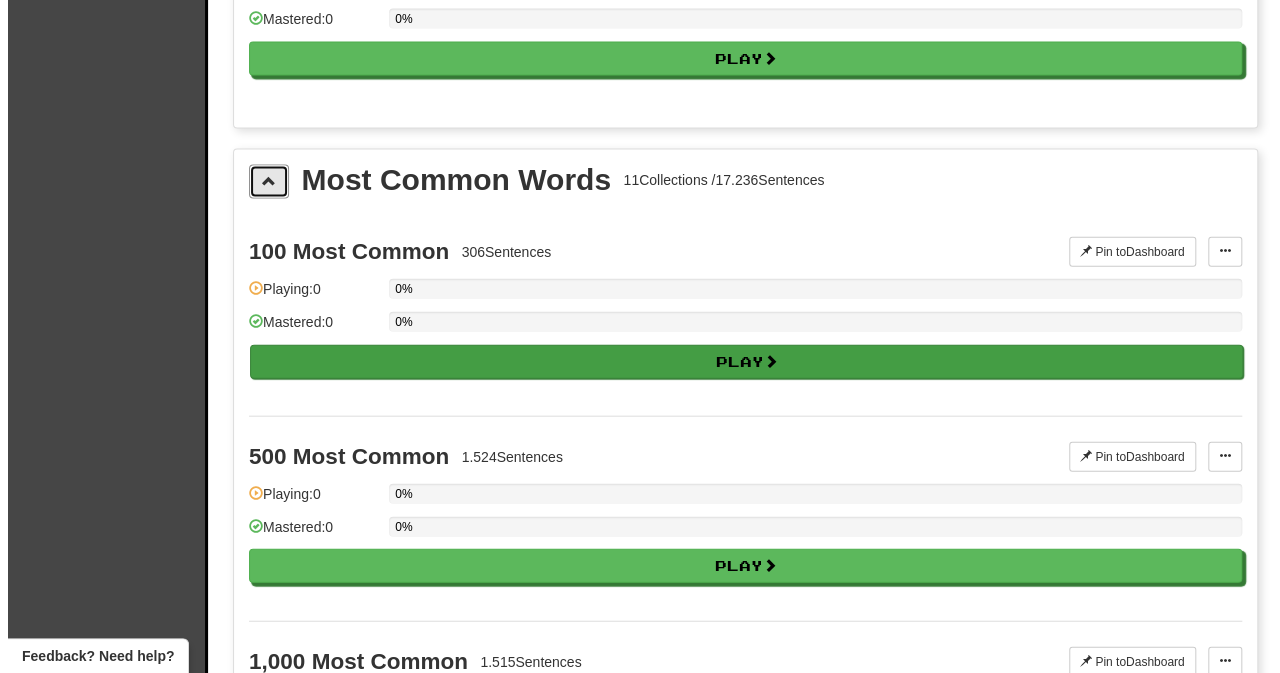 scroll, scrollTop: 2100, scrollLeft: 0, axis: vertical 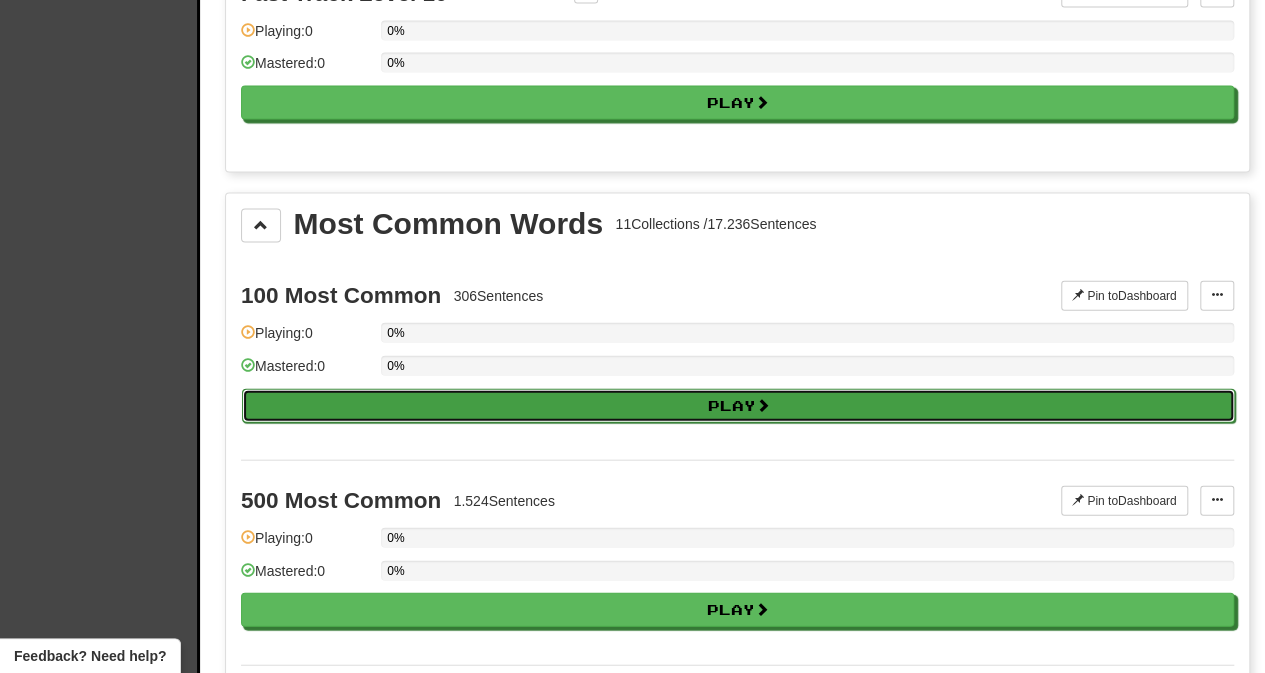 click on "Play" at bounding box center (738, 406) 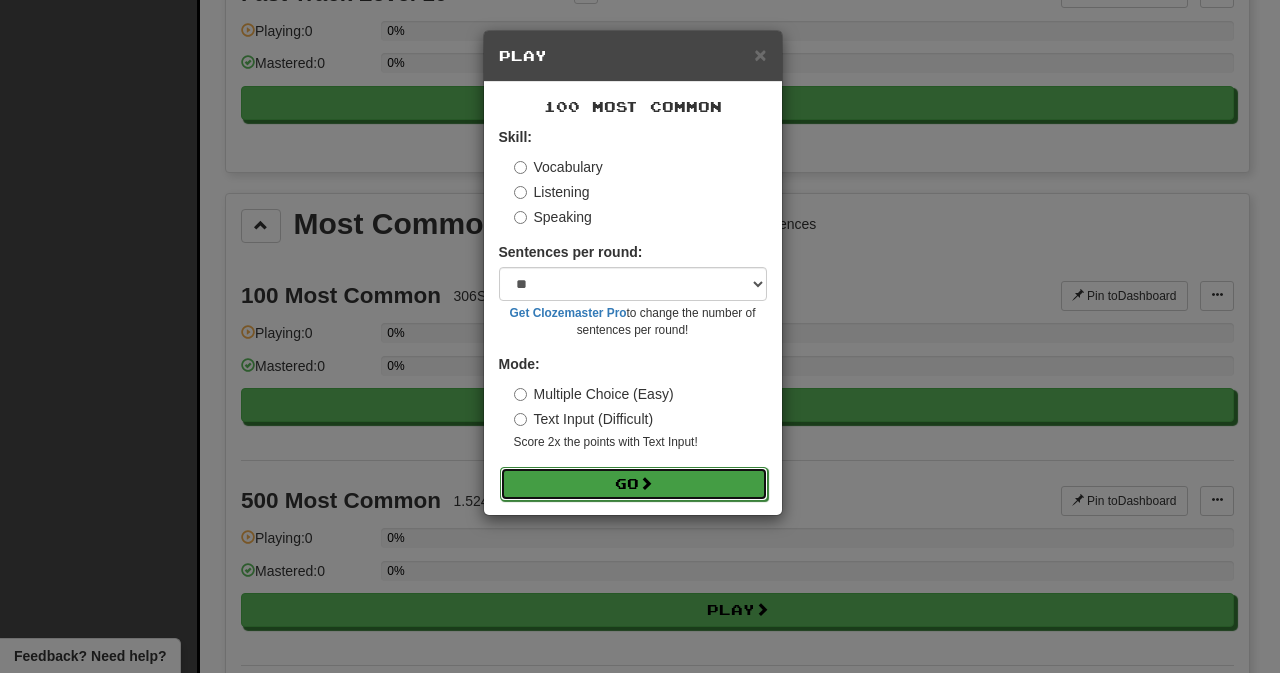 click on "Go" at bounding box center (634, 484) 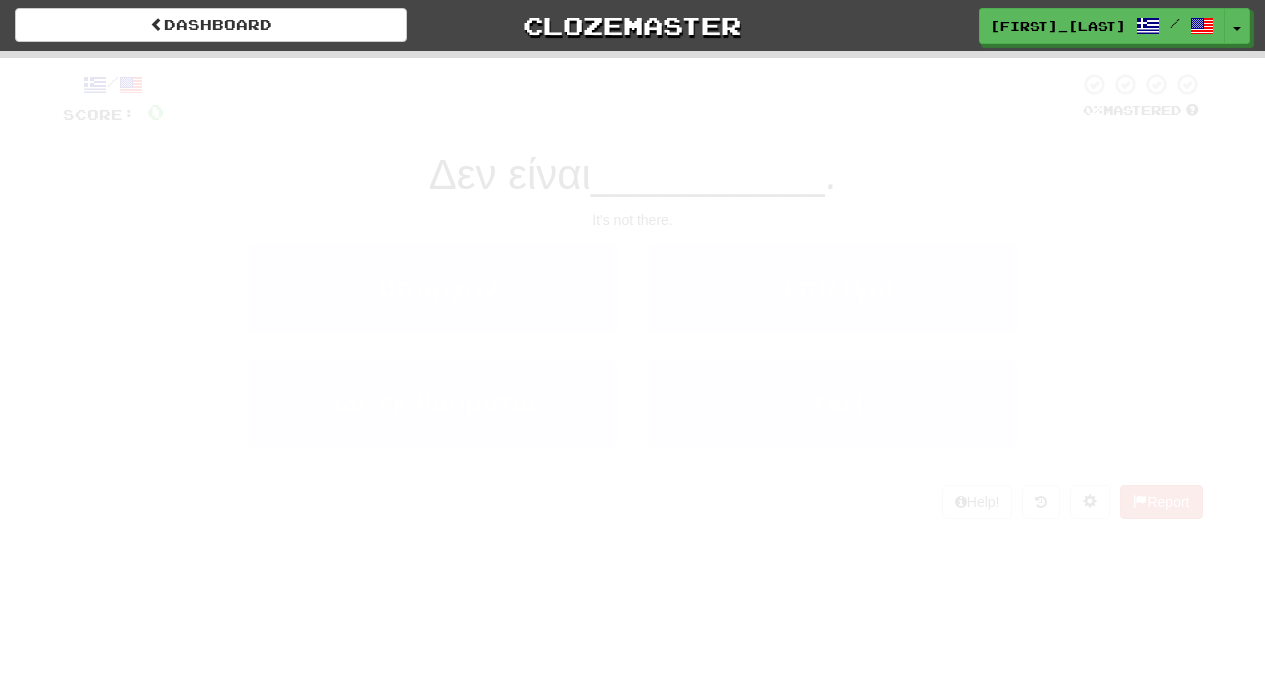 scroll, scrollTop: 0, scrollLeft: 0, axis: both 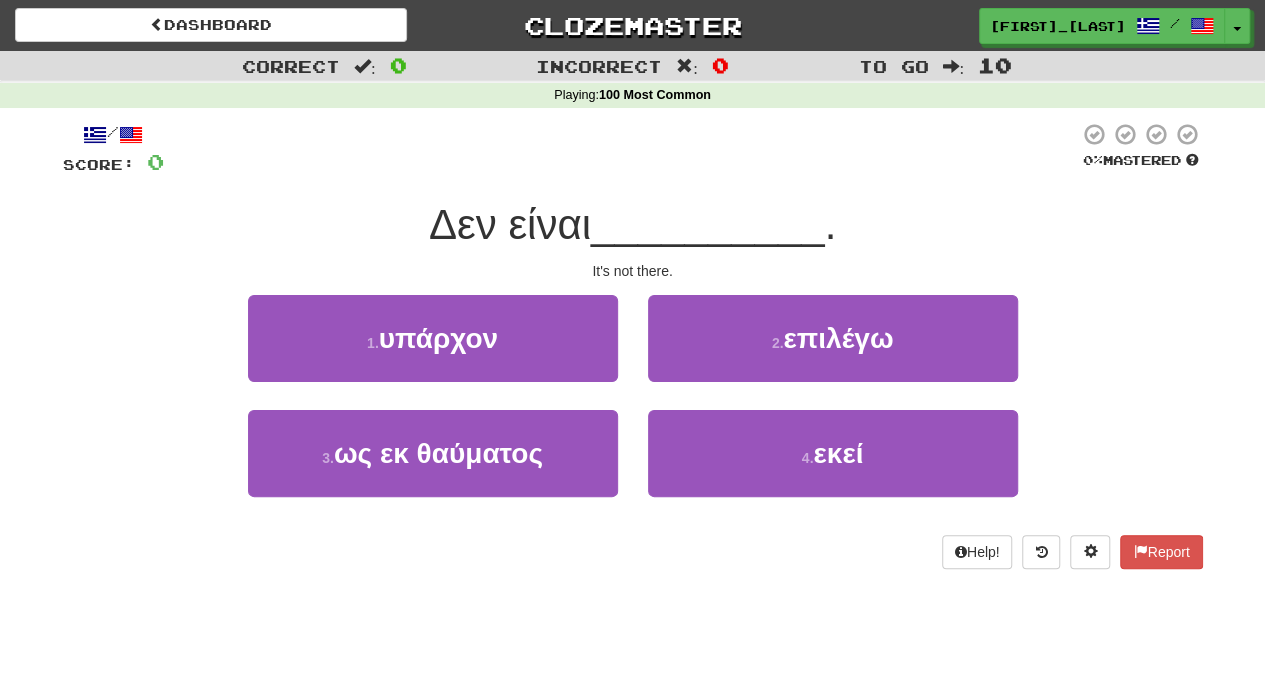 click on "/ Score: 0 0 % Mastered Δεν είναι __________ . It's not there. 1 . υπάρχον 2 . επιλέγω 3 . ως εκ θαύματος 4 . εκεί Help! Report" at bounding box center (633, 352) 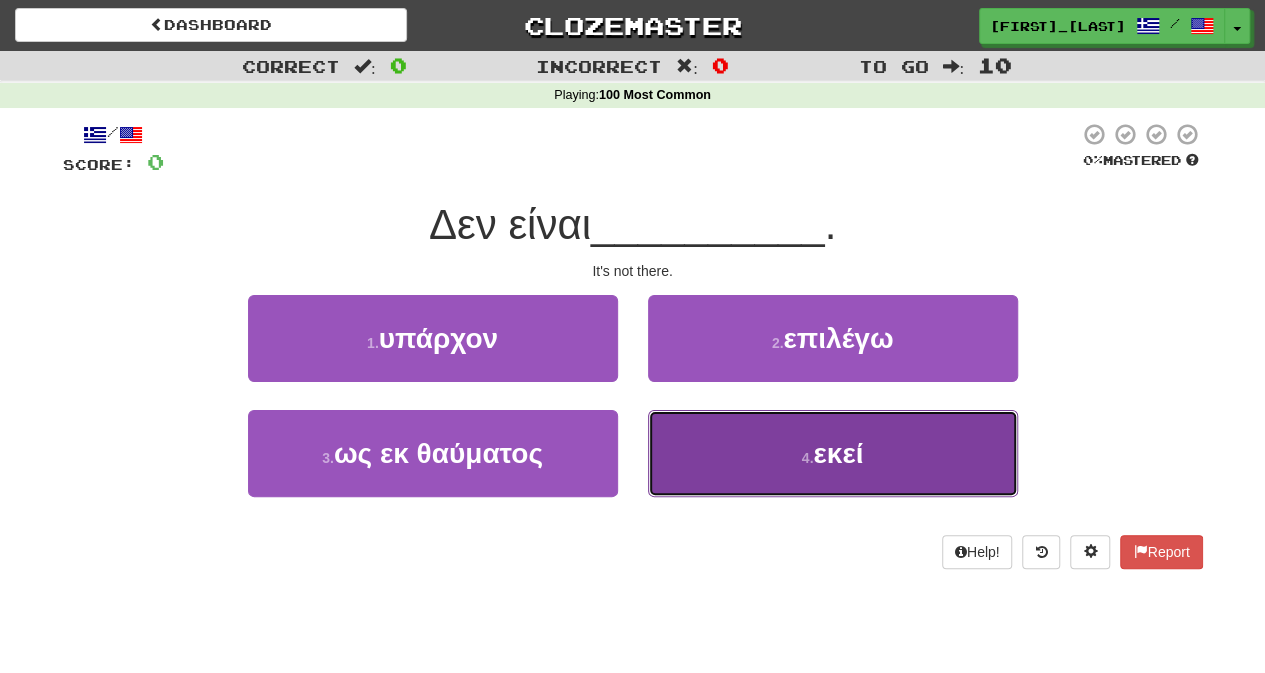 click on "4 . εκεί" at bounding box center (833, 453) 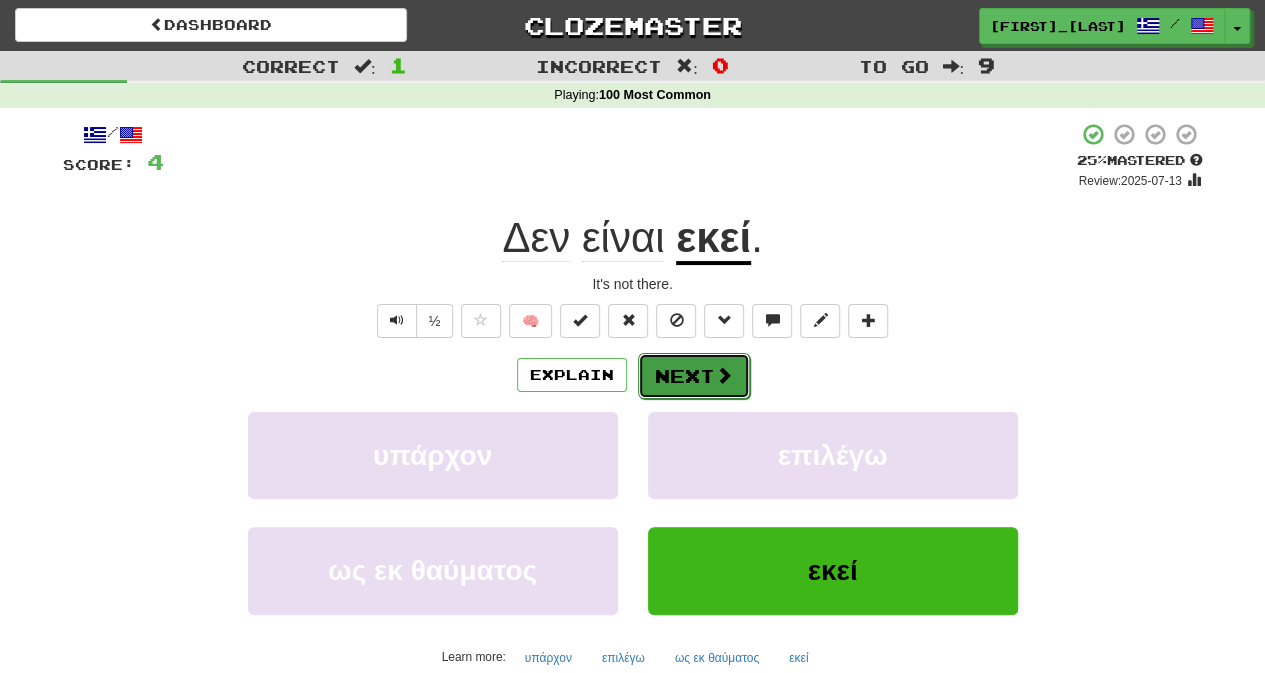 click on "Next" at bounding box center [694, 376] 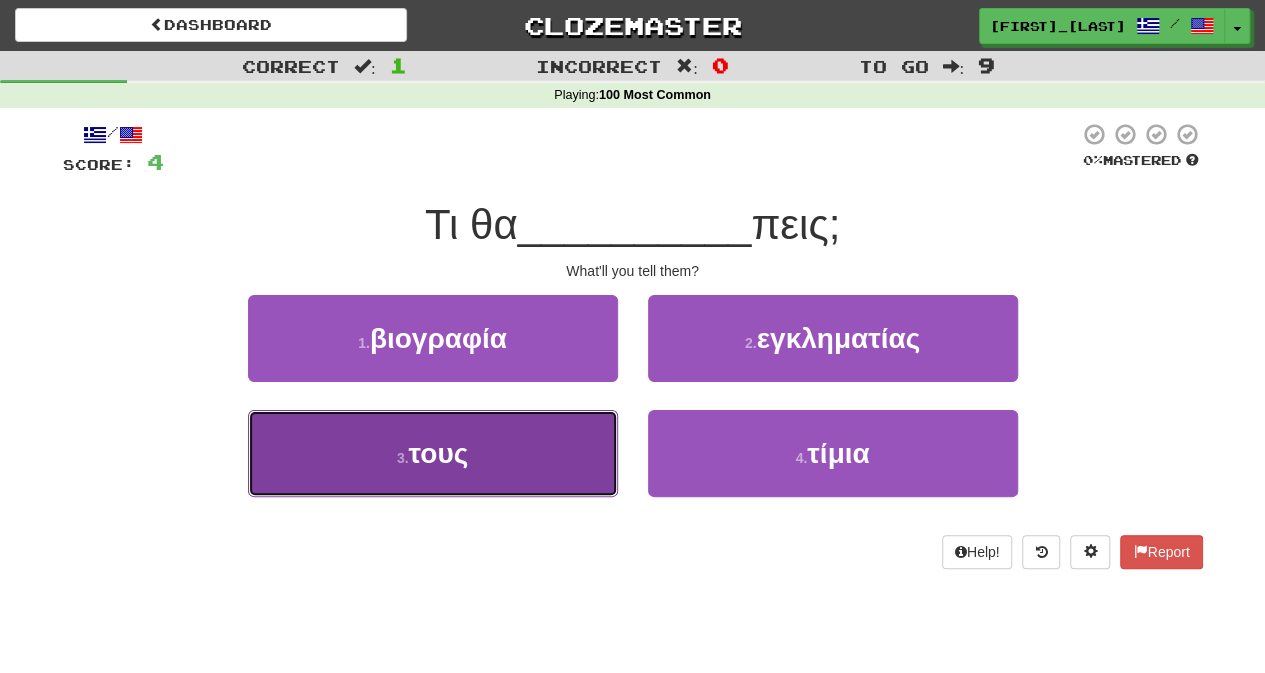 click on "3 . τους" at bounding box center (433, 453) 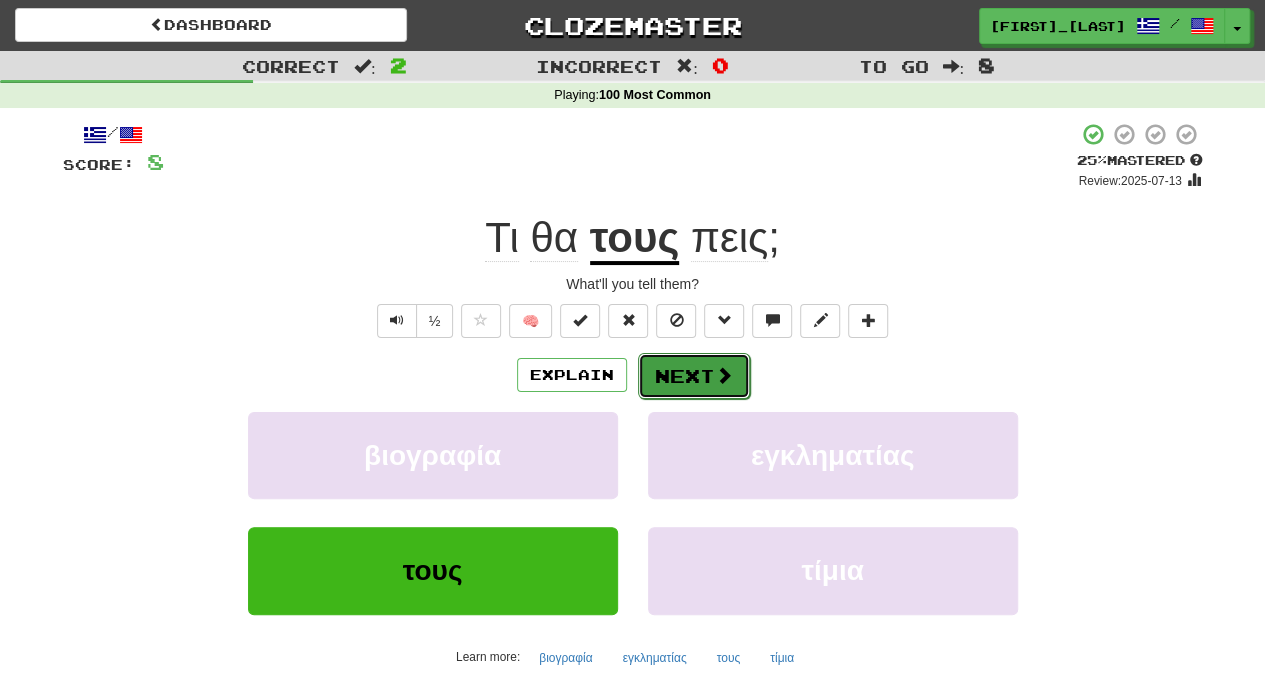click on "Next" at bounding box center (694, 376) 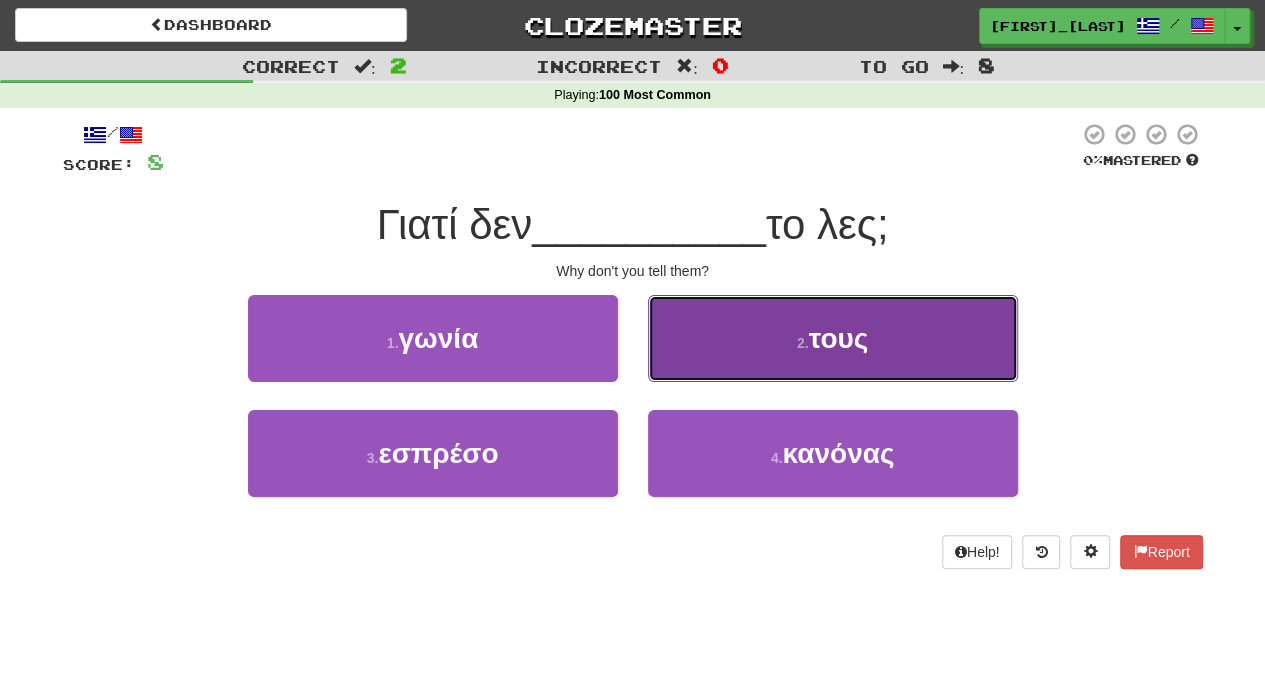click on "2 . τους" at bounding box center [833, 338] 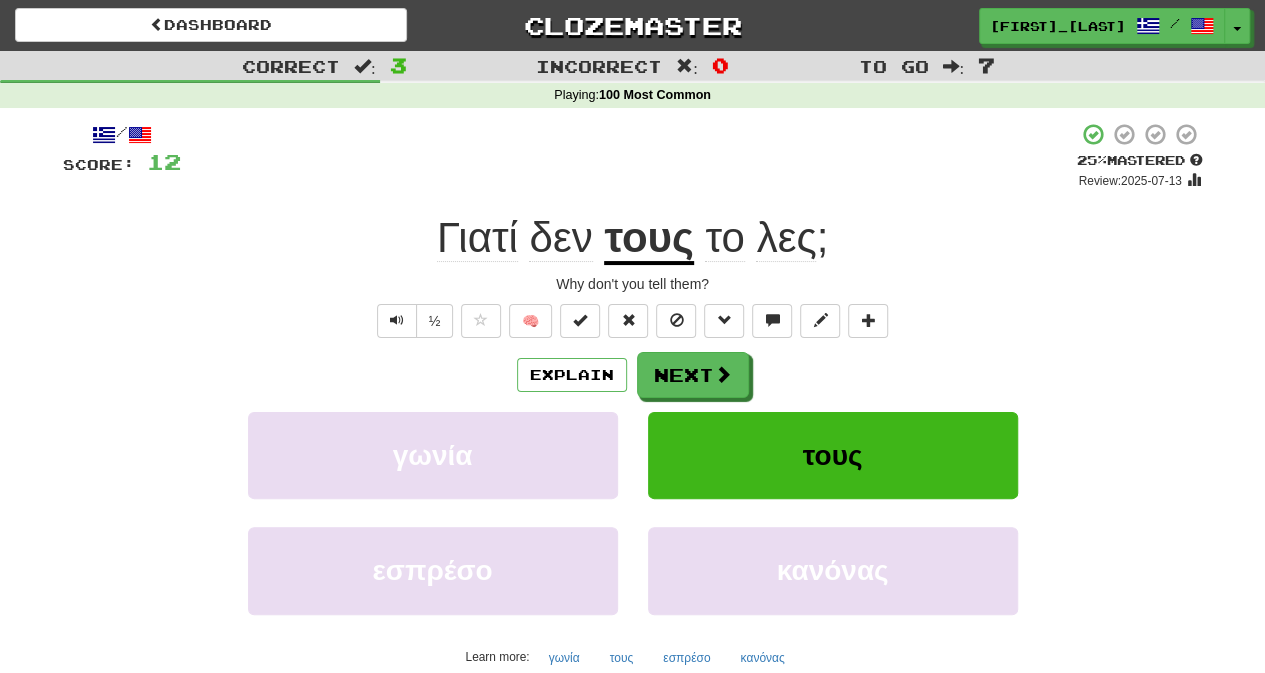 click on "Incorrect : 0" at bounding box center (633, 65) 